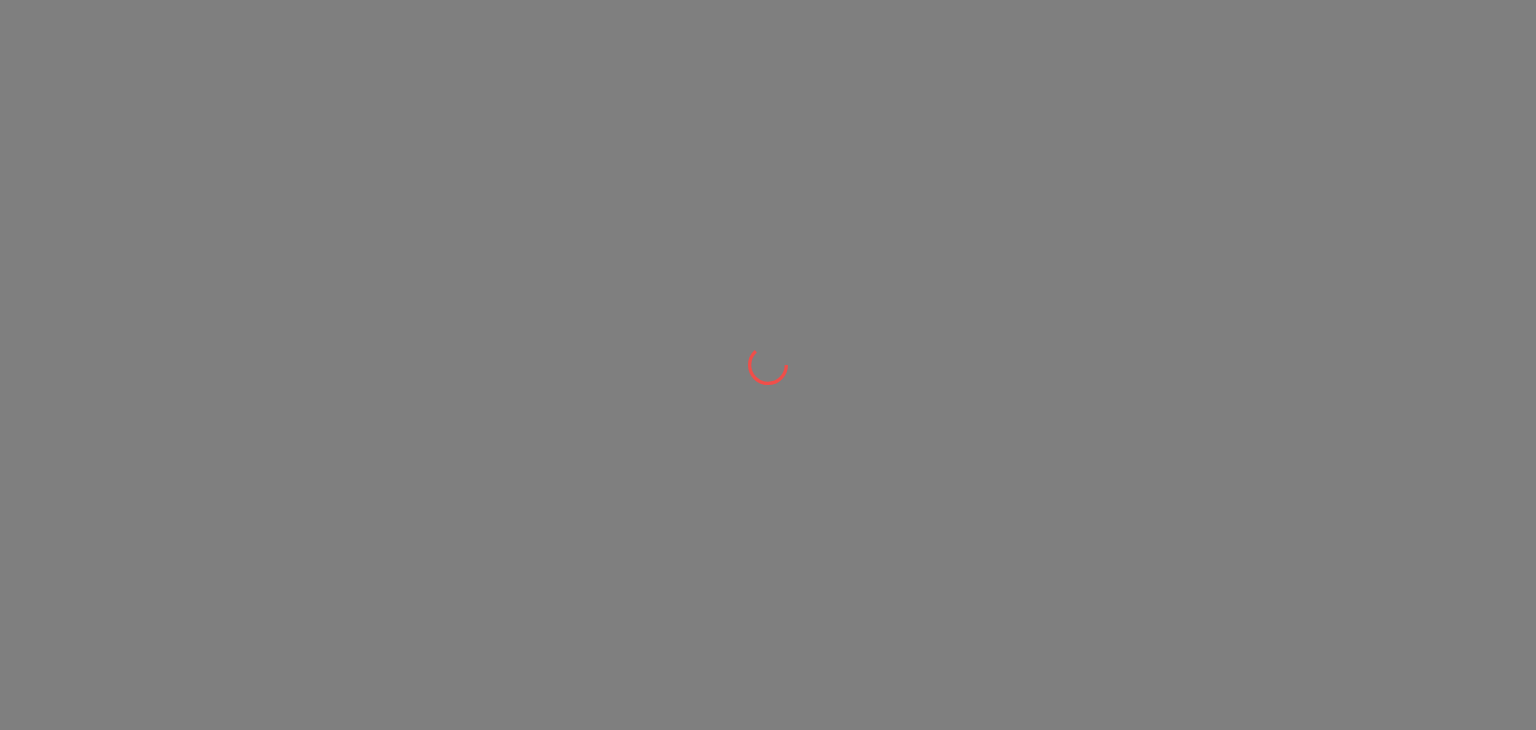 scroll, scrollTop: 0, scrollLeft: 0, axis: both 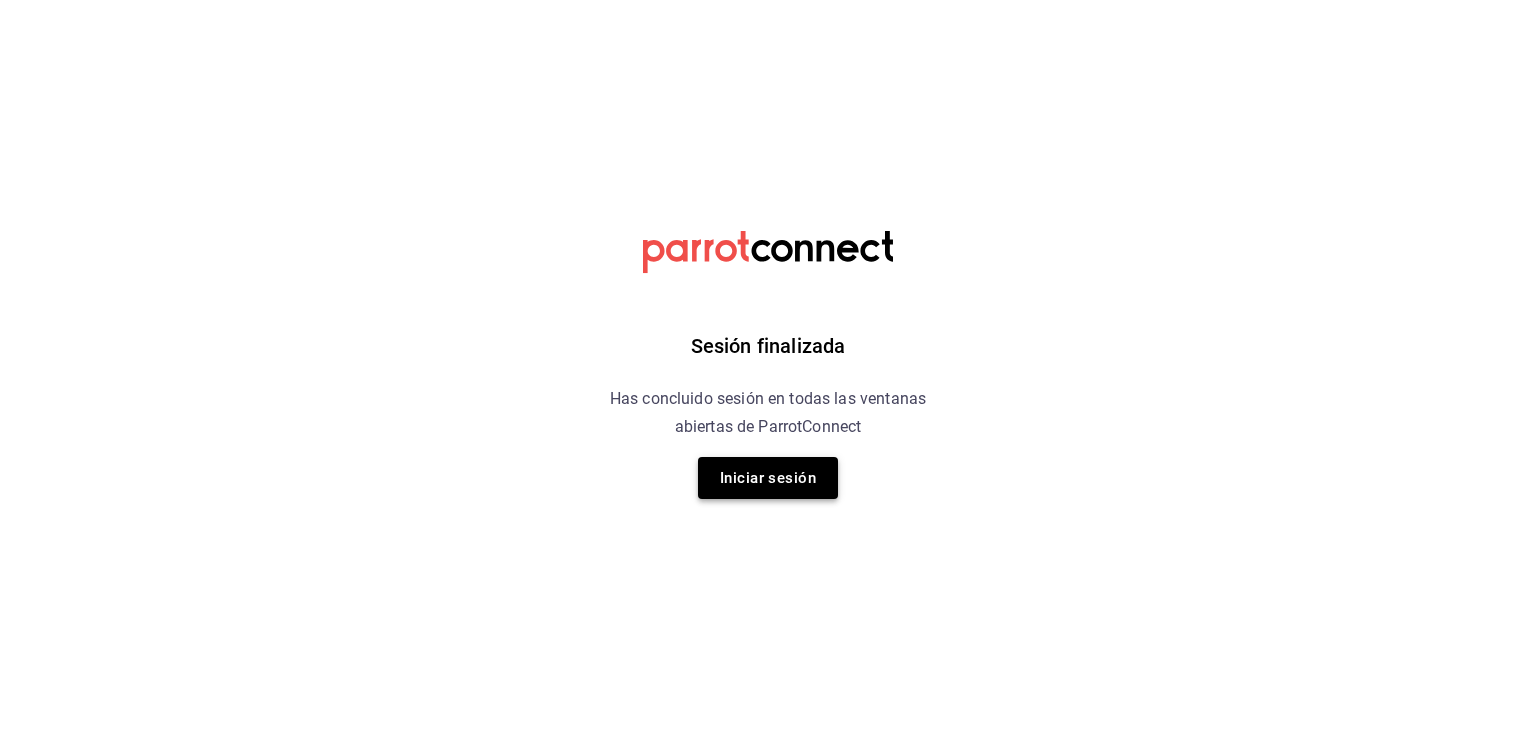 click on "Iniciar sesión" at bounding box center (768, 478) 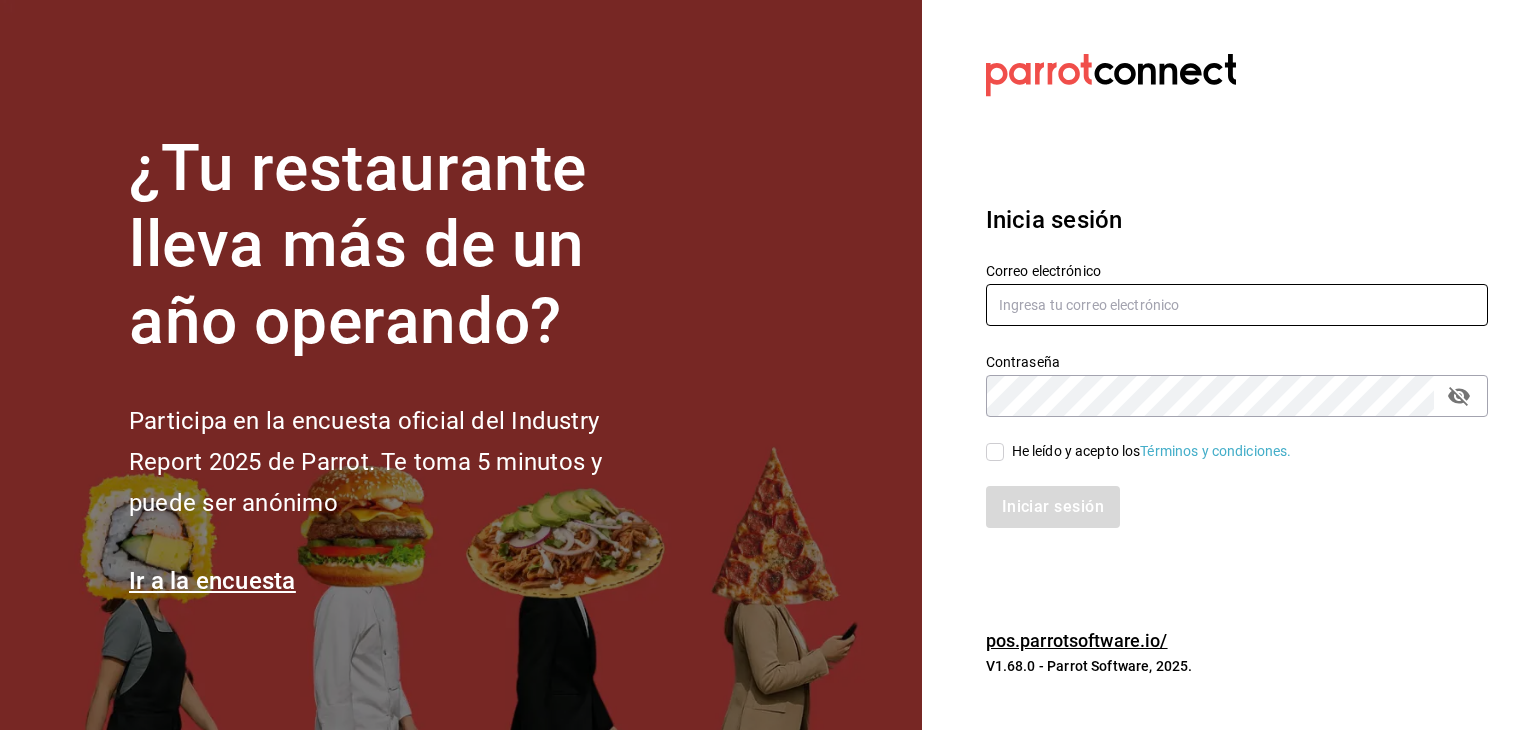 type on "carlosjavier.perez3@gmail.com" 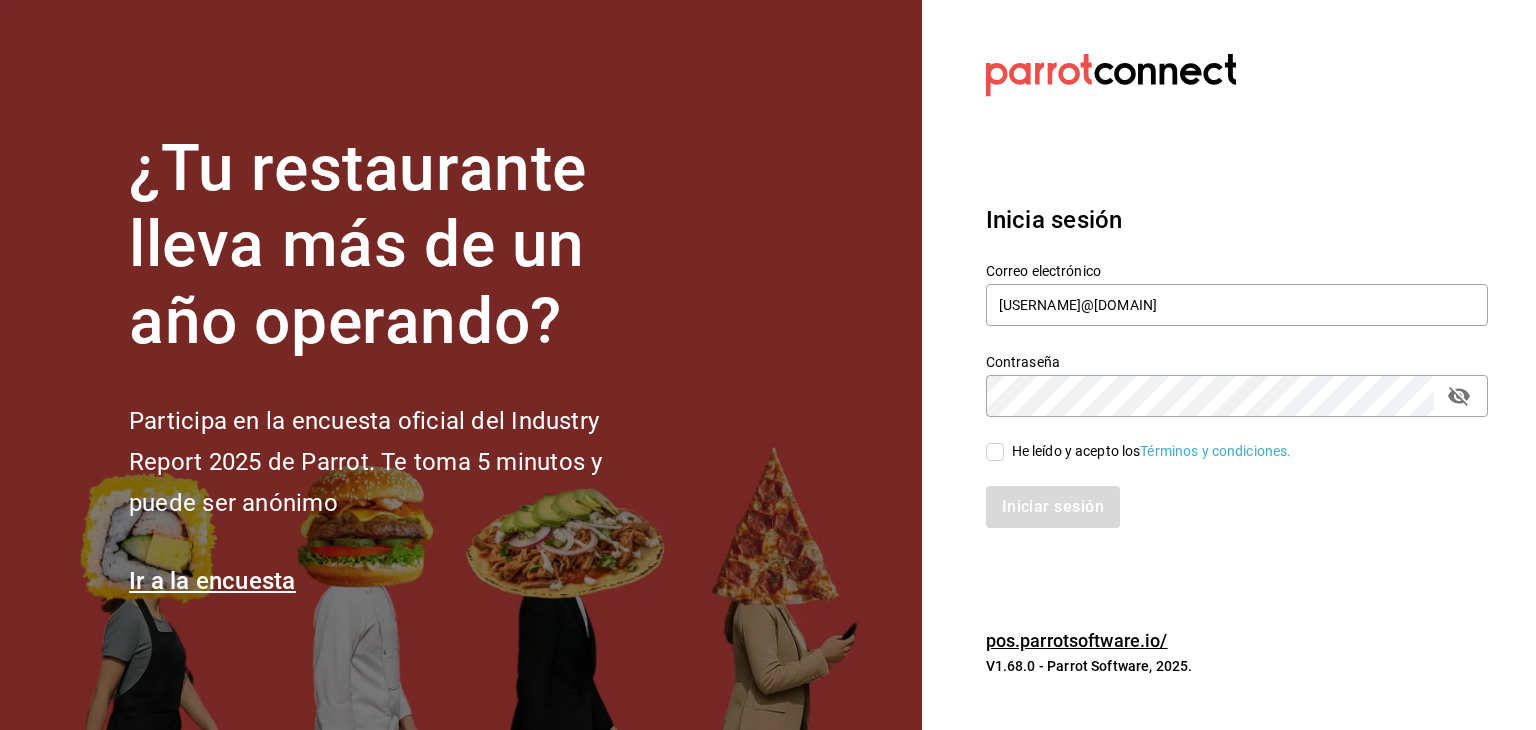 drag, startPoint x: 1006, startPoint y: 453, endPoint x: 996, endPoint y: 452, distance: 10.049875 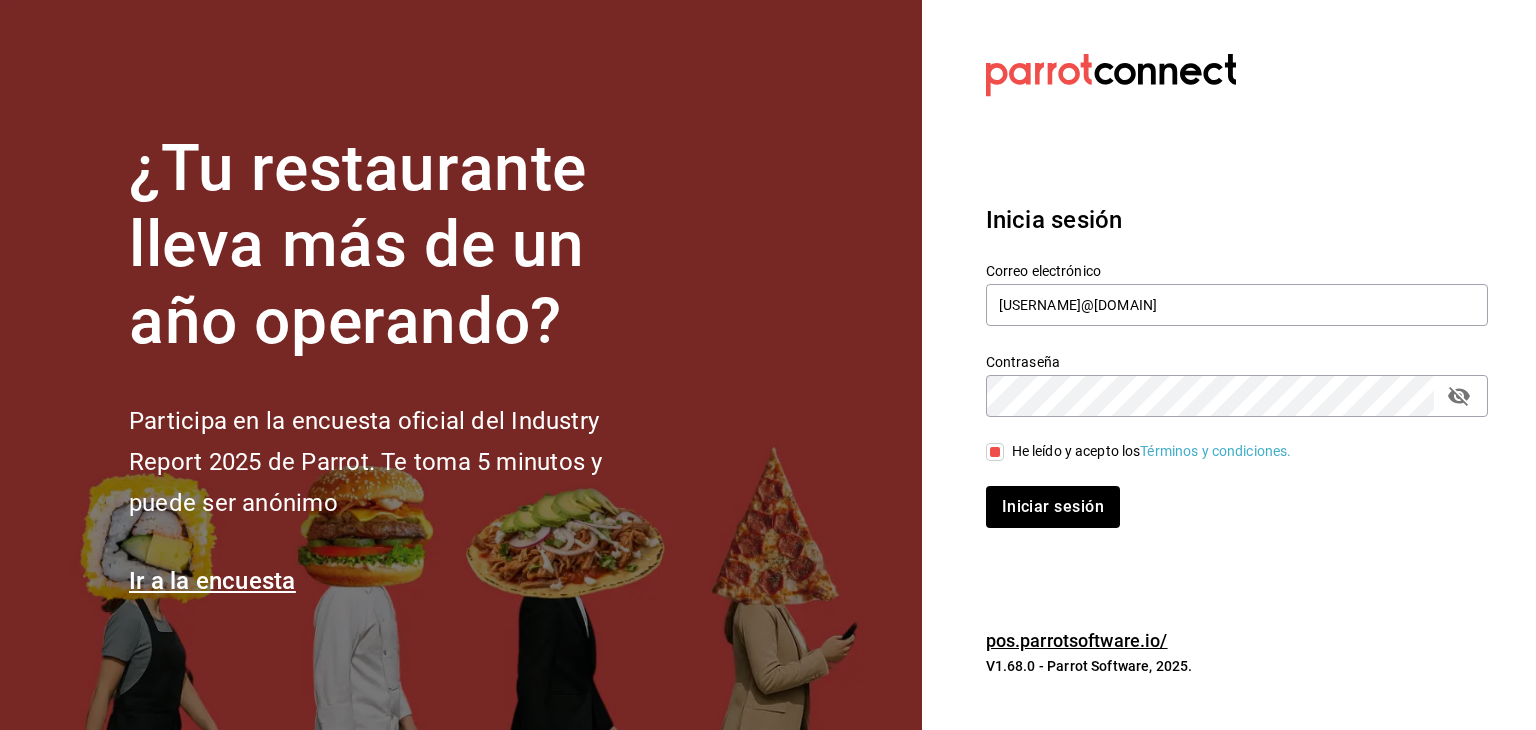 click on "He leído y acepto los  Términos y condiciones." at bounding box center [995, 452] 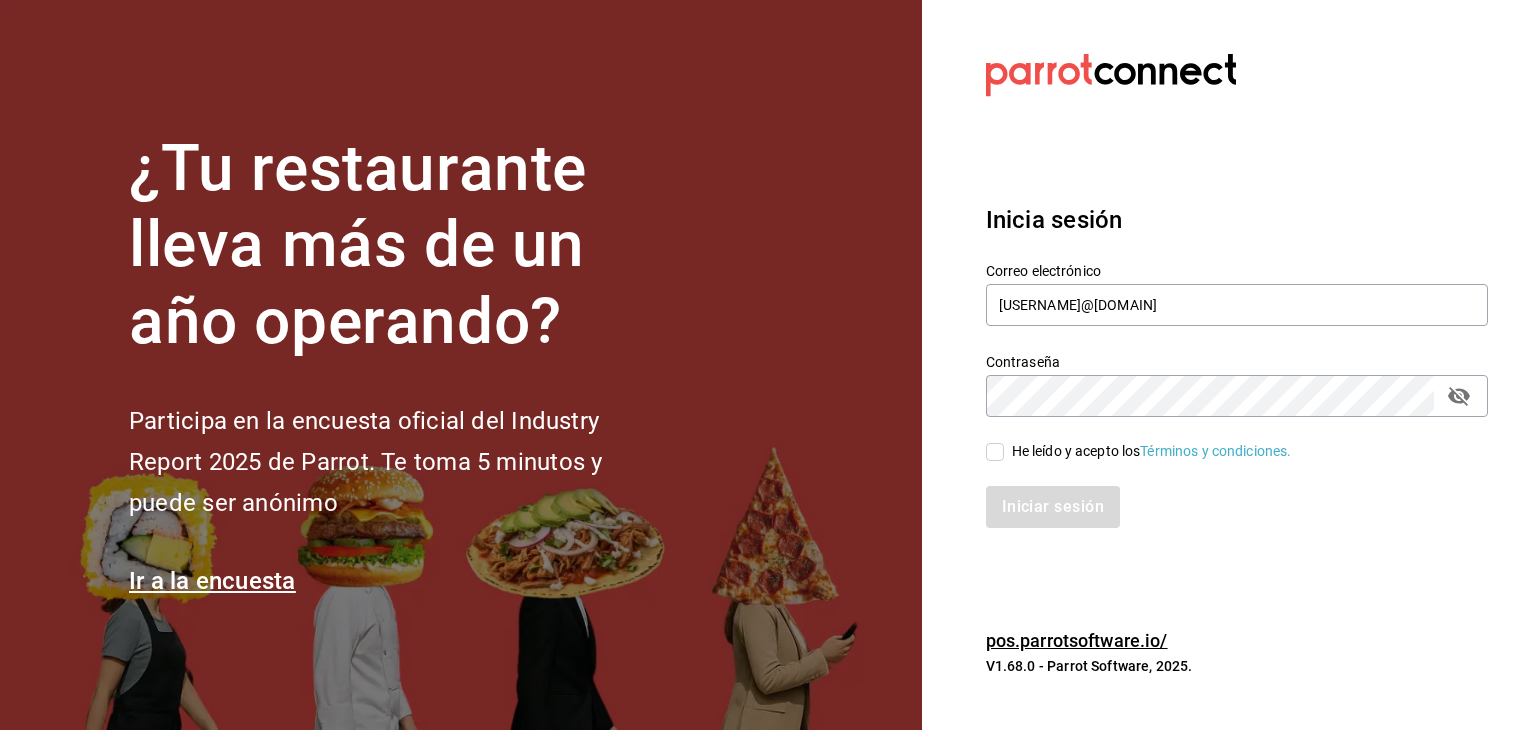 click on "He leído y acepto los  Términos y condiciones." at bounding box center (995, 452) 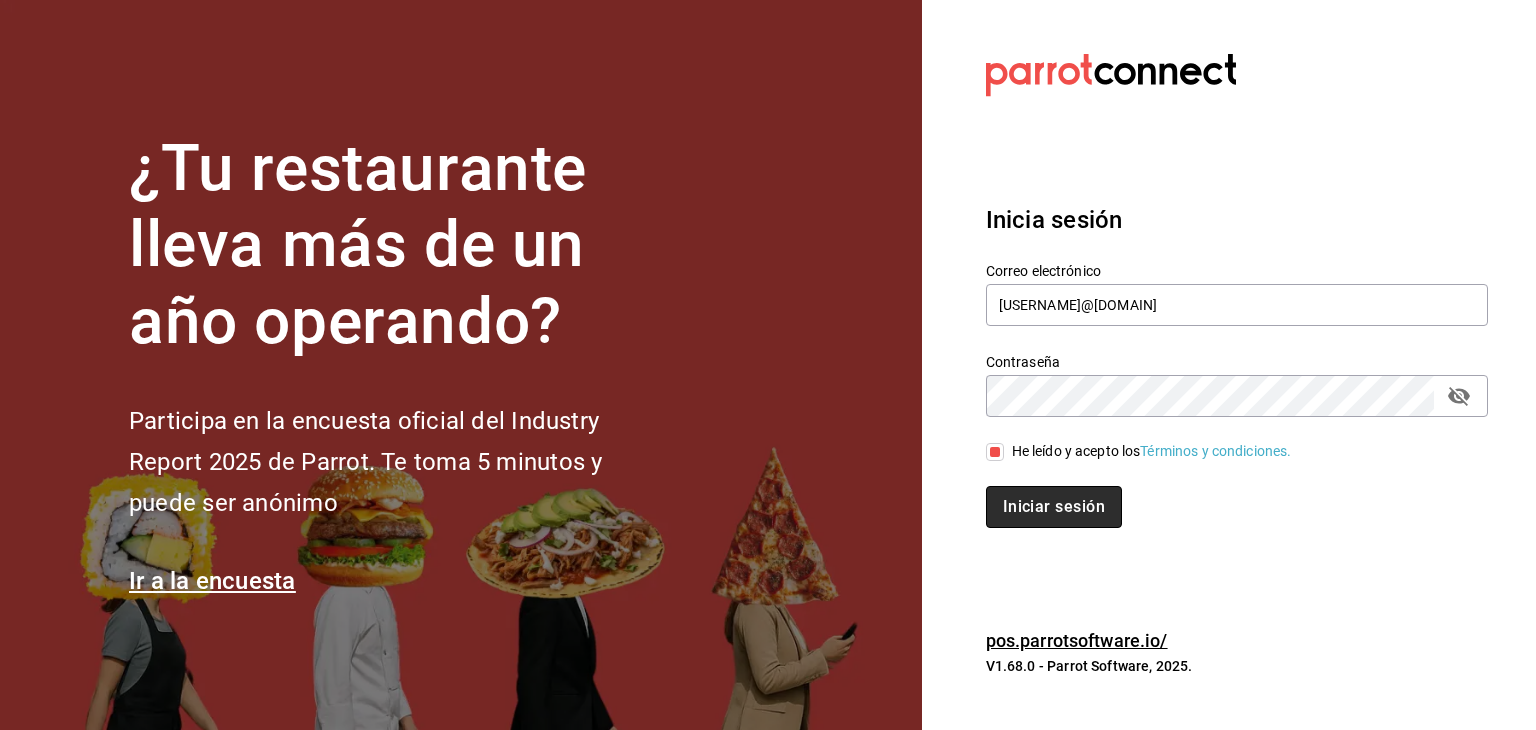 click on "Iniciar sesión" at bounding box center (1054, 507) 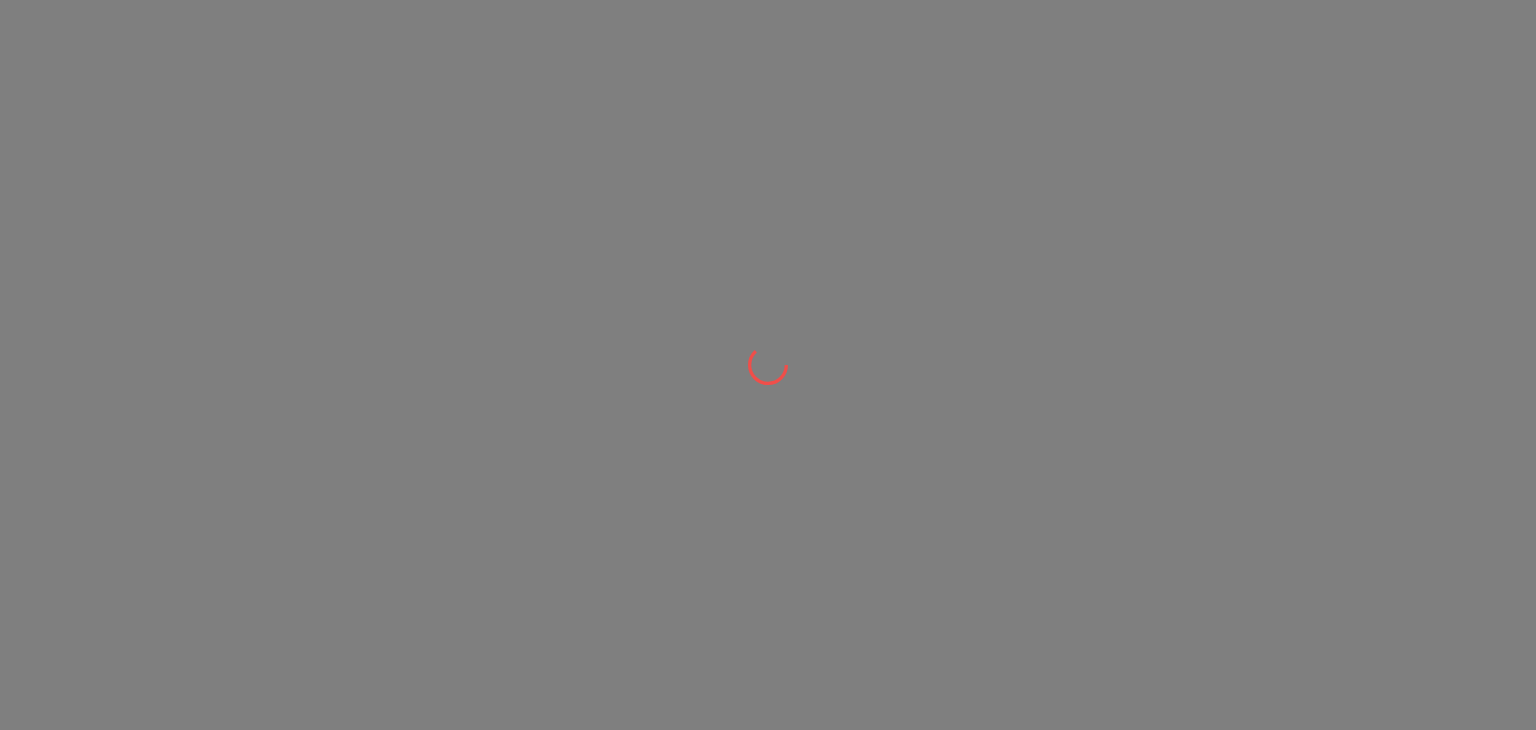 scroll, scrollTop: 0, scrollLeft: 0, axis: both 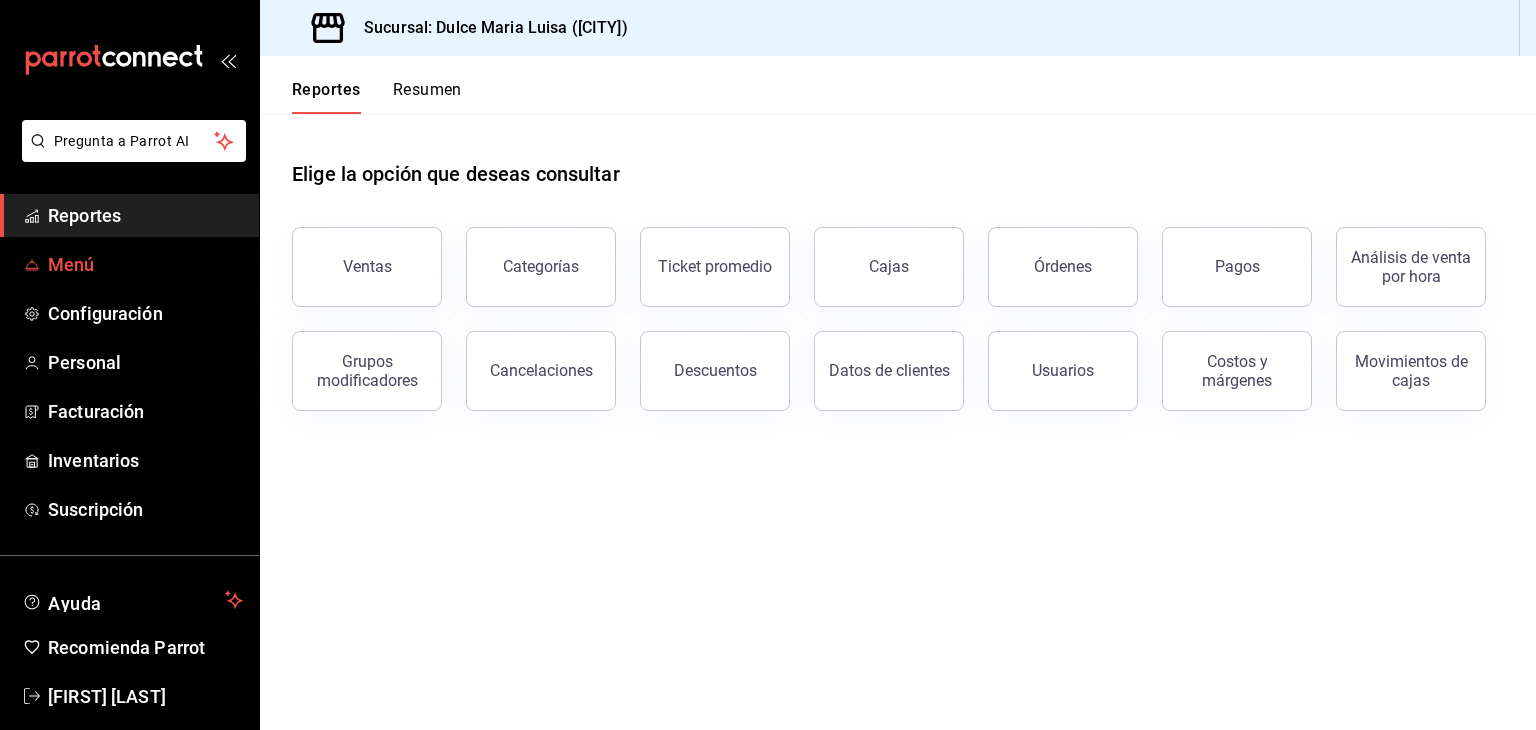click on "Menú" at bounding box center (145, 264) 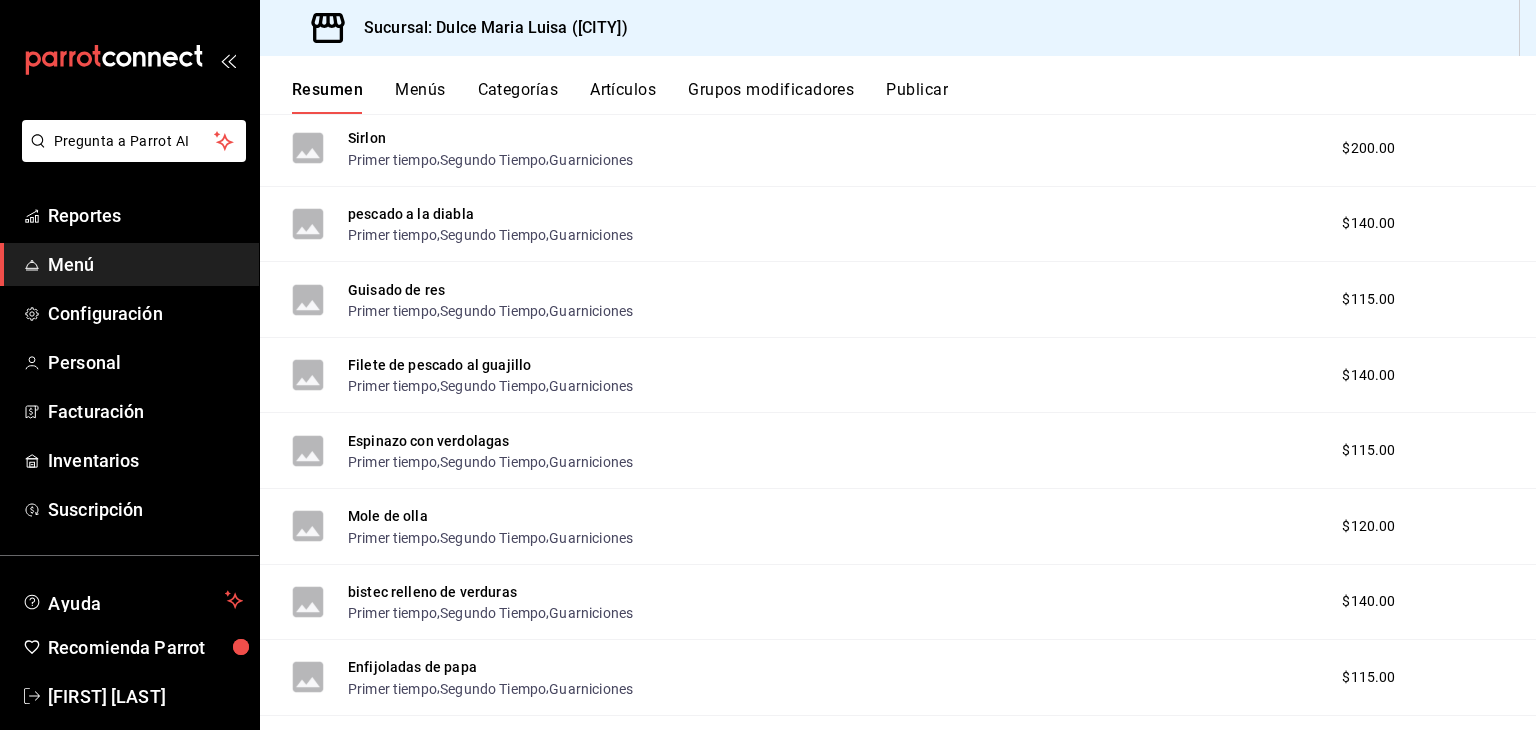 scroll, scrollTop: 10868, scrollLeft: 0, axis: vertical 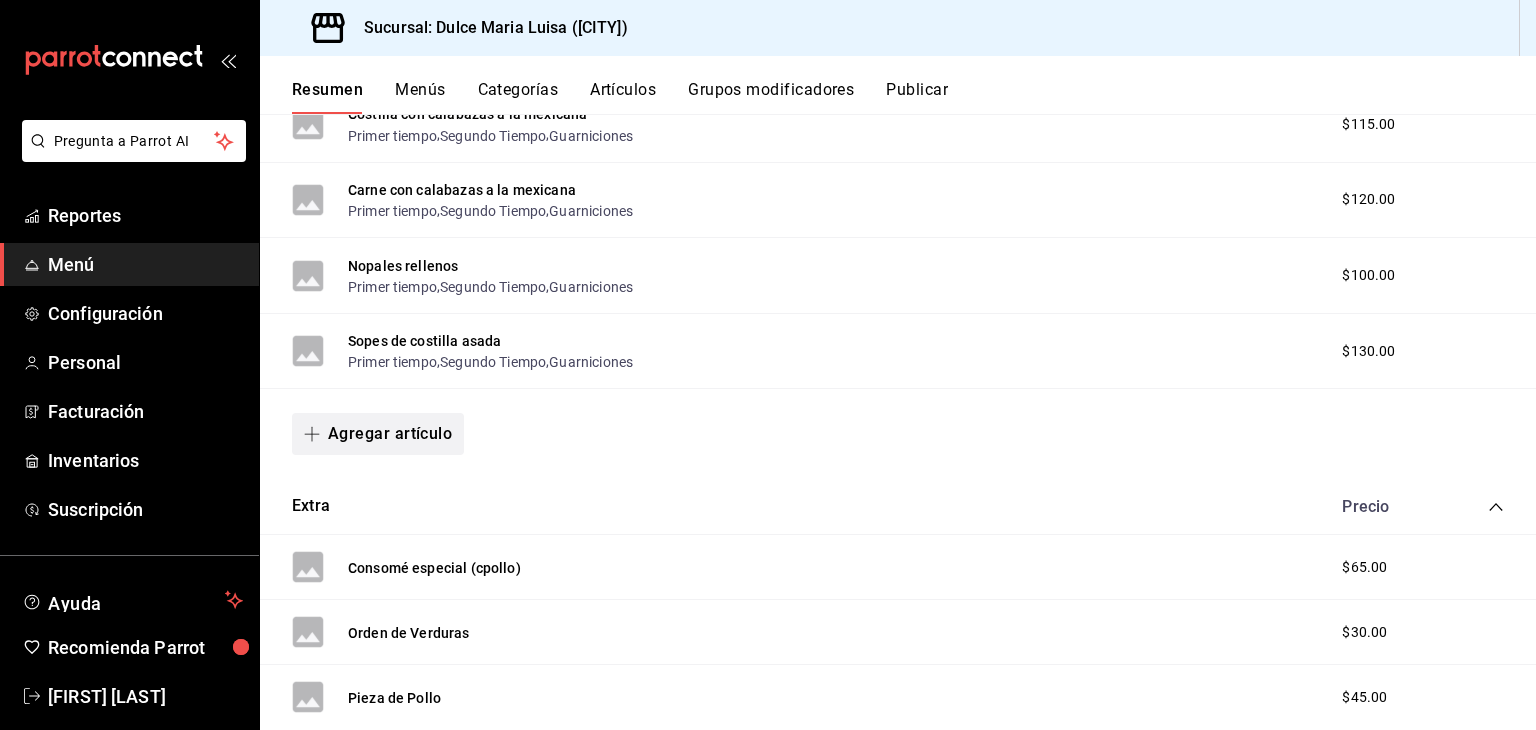 click on "Agregar artículo" at bounding box center [378, 434] 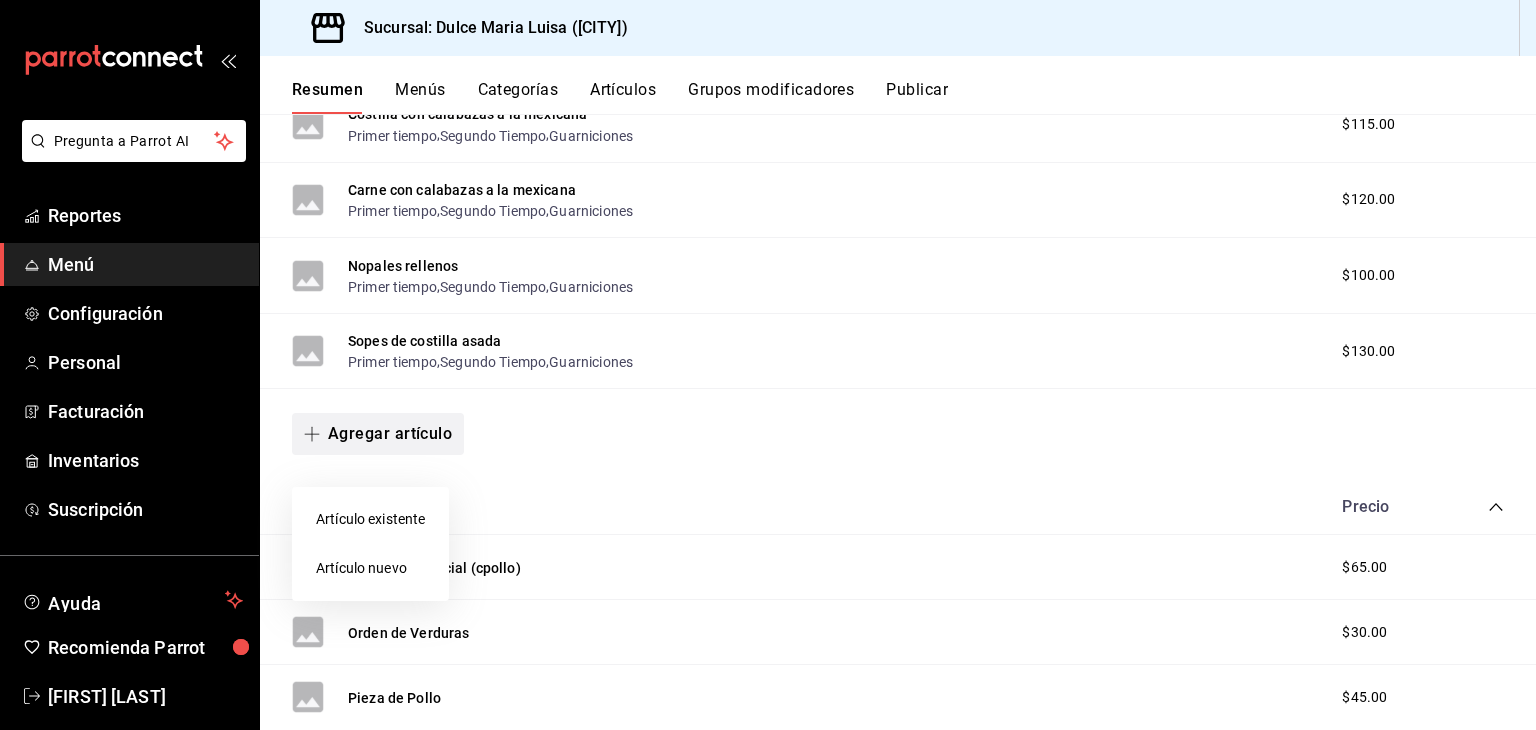 click at bounding box center (768, 365) 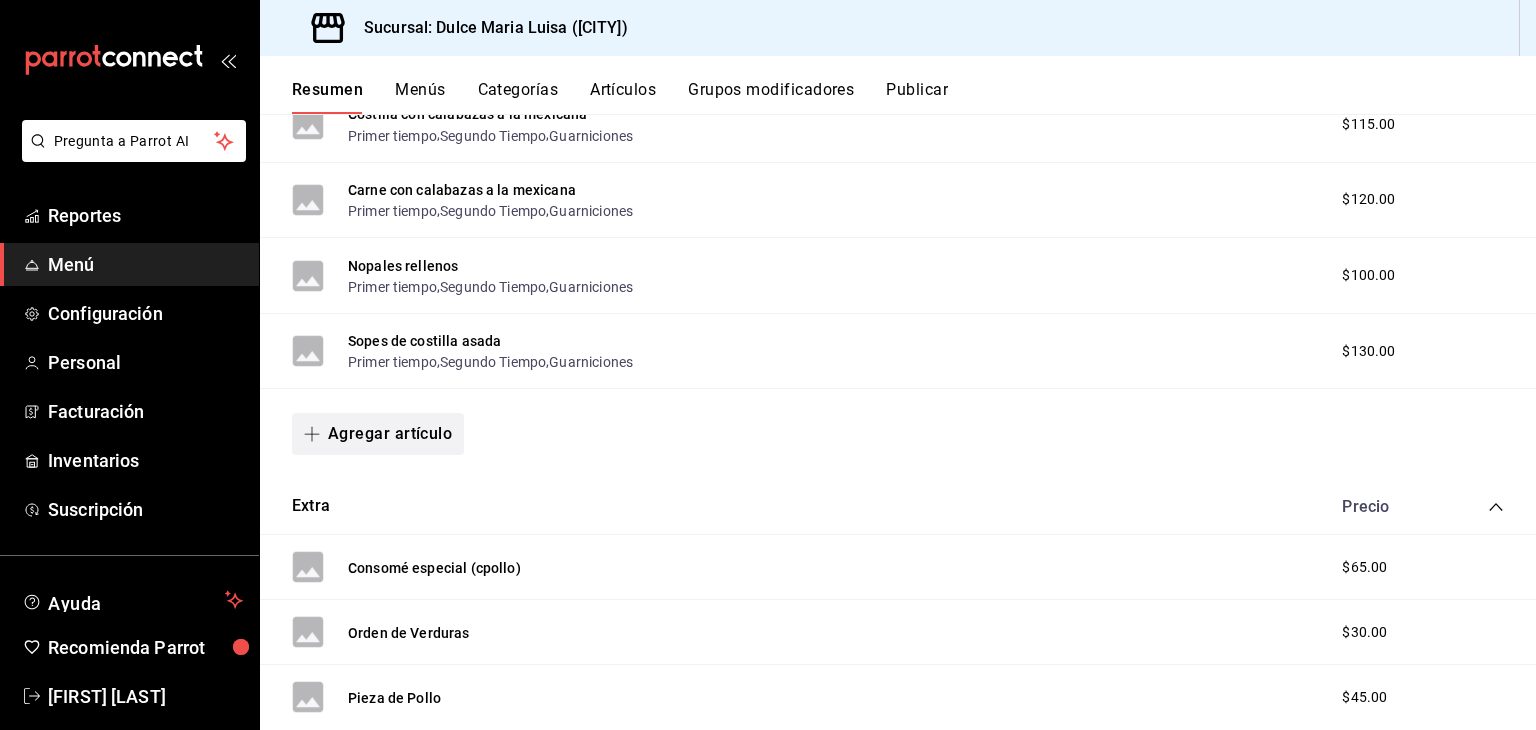 click on "Agregar artículo" at bounding box center [378, 434] 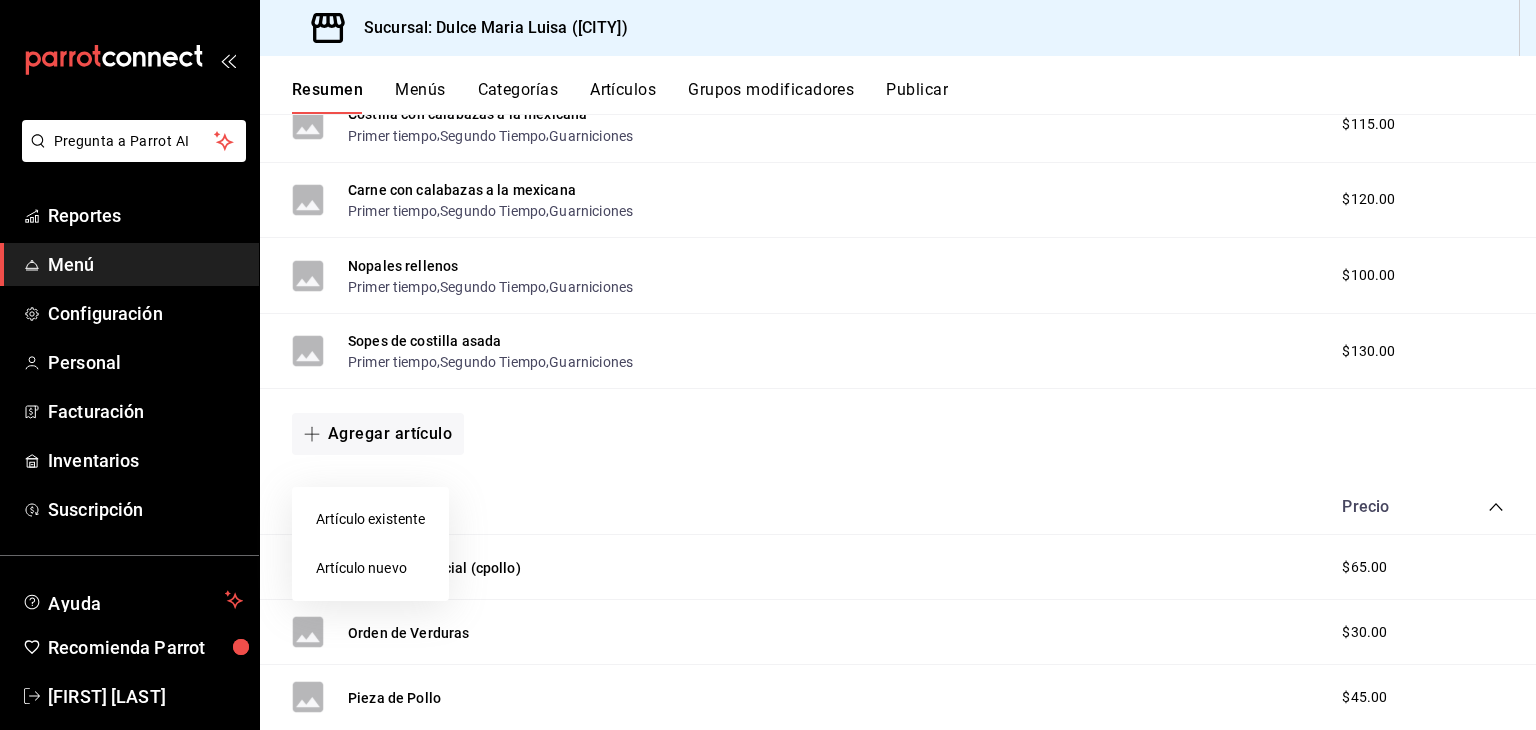 click on "Artículo nuevo" at bounding box center [370, 568] 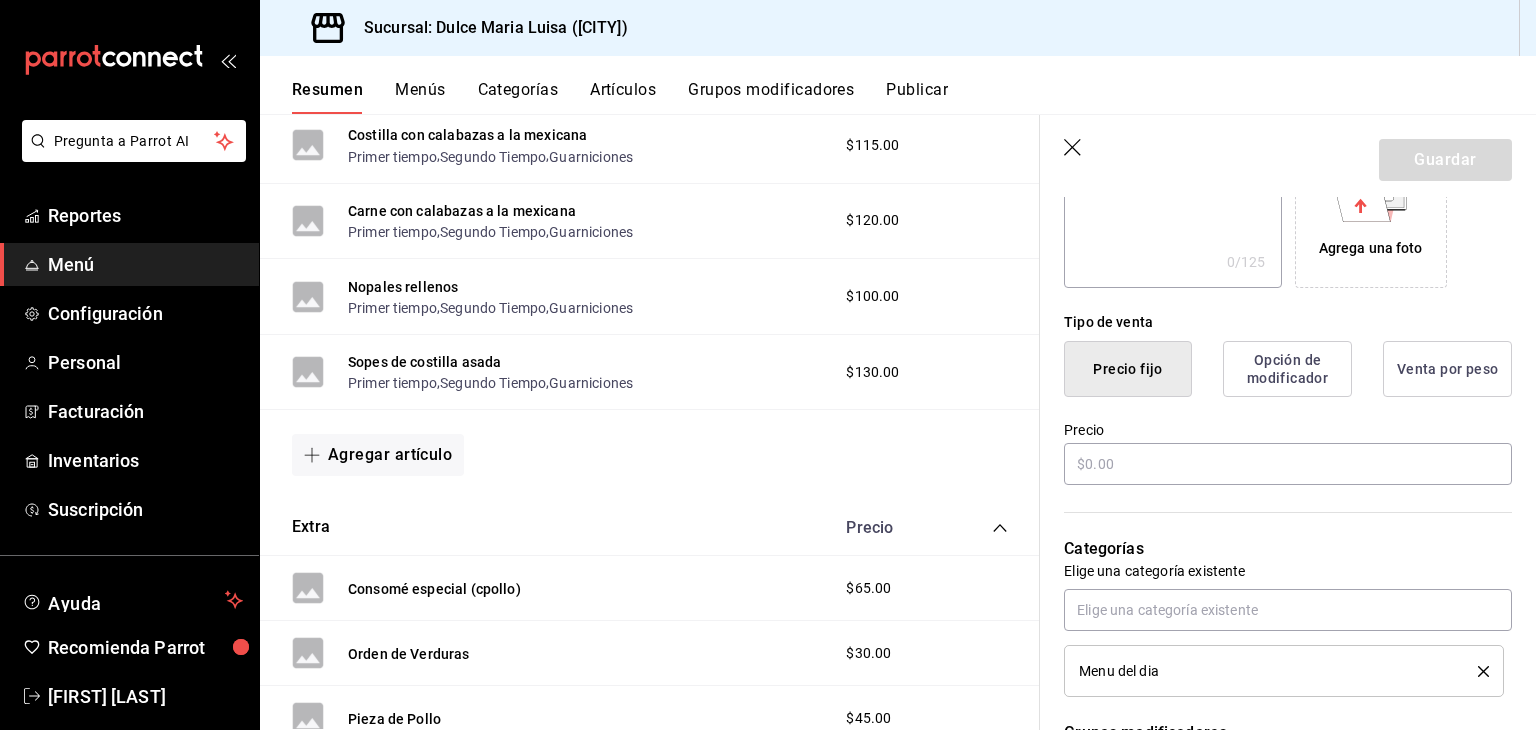 scroll, scrollTop: 412, scrollLeft: 0, axis: vertical 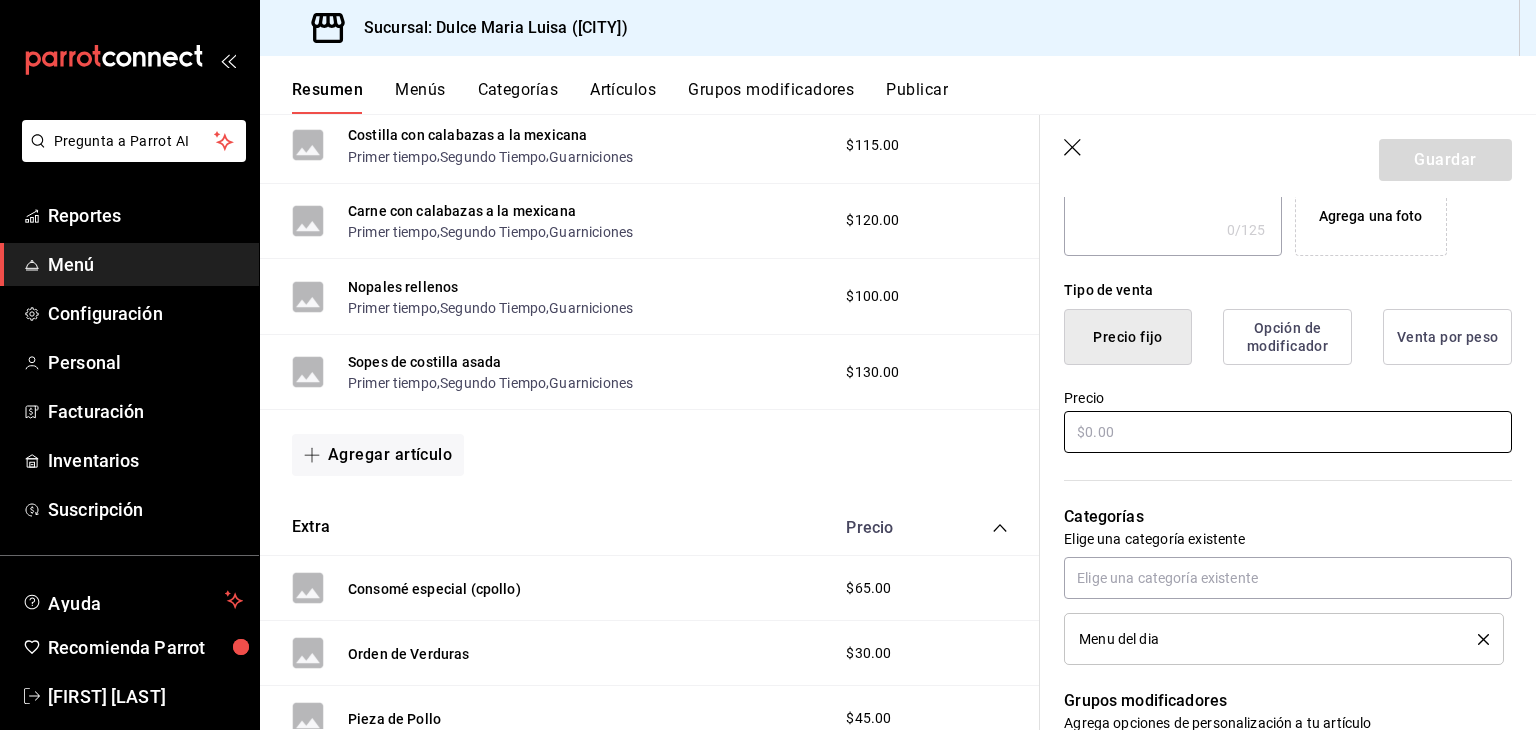 type on "Filete de pescado encacahuatado" 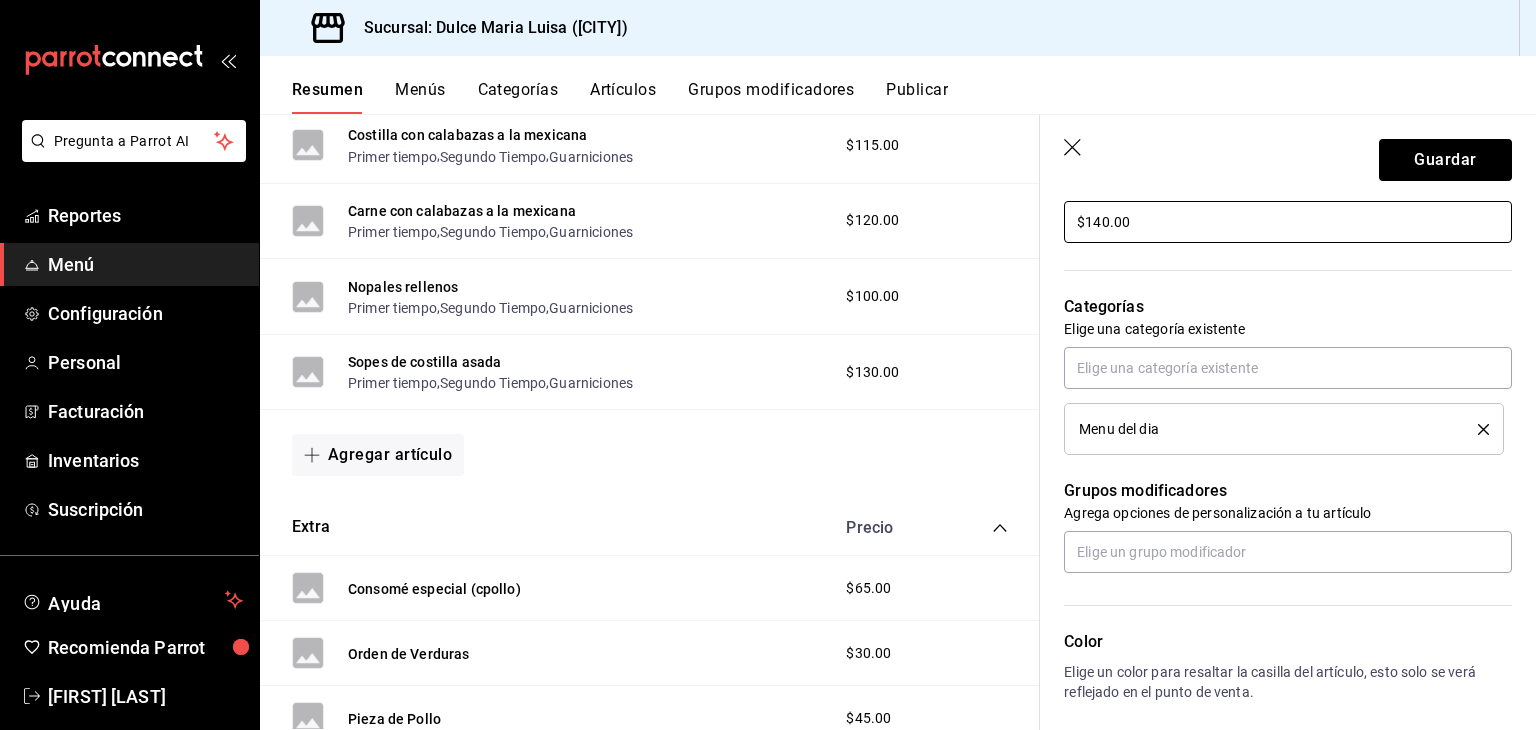 scroll, scrollTop: 624, scrollLeft: 0, axis: vertical 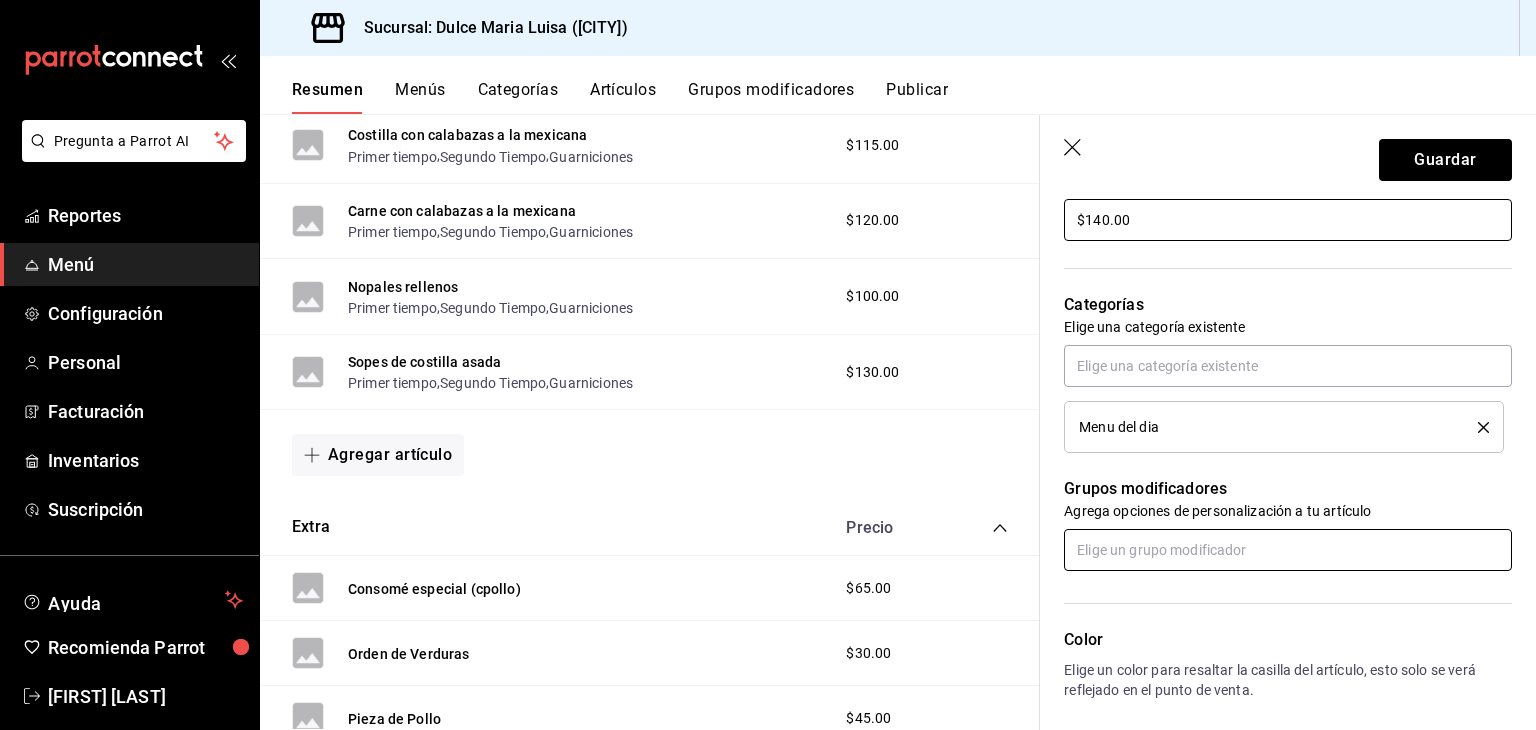 type on "$140.00" 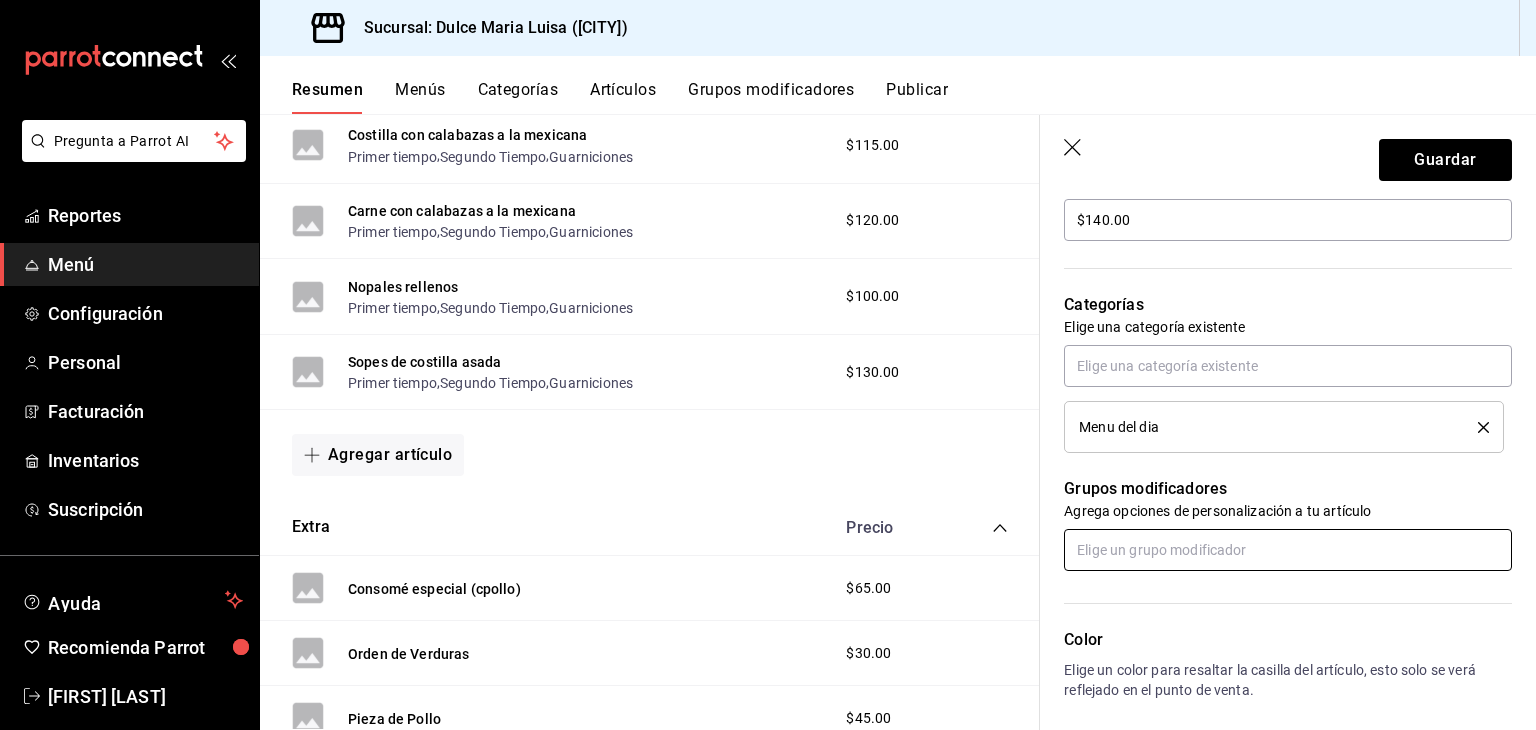 click at bounding box center (1288, 550) 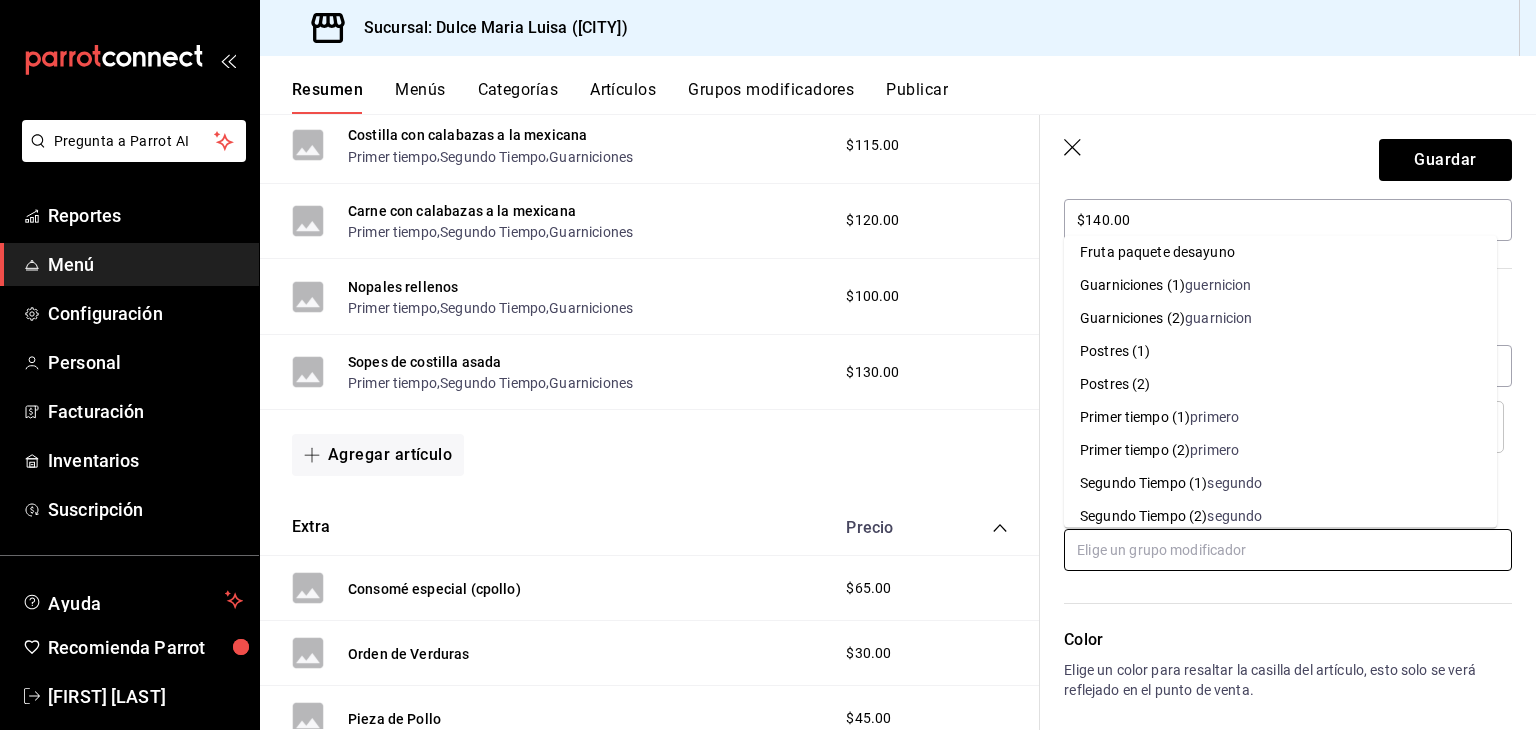 scroll, scrollTop: 120, scrollLeft: 0, axis: vertical 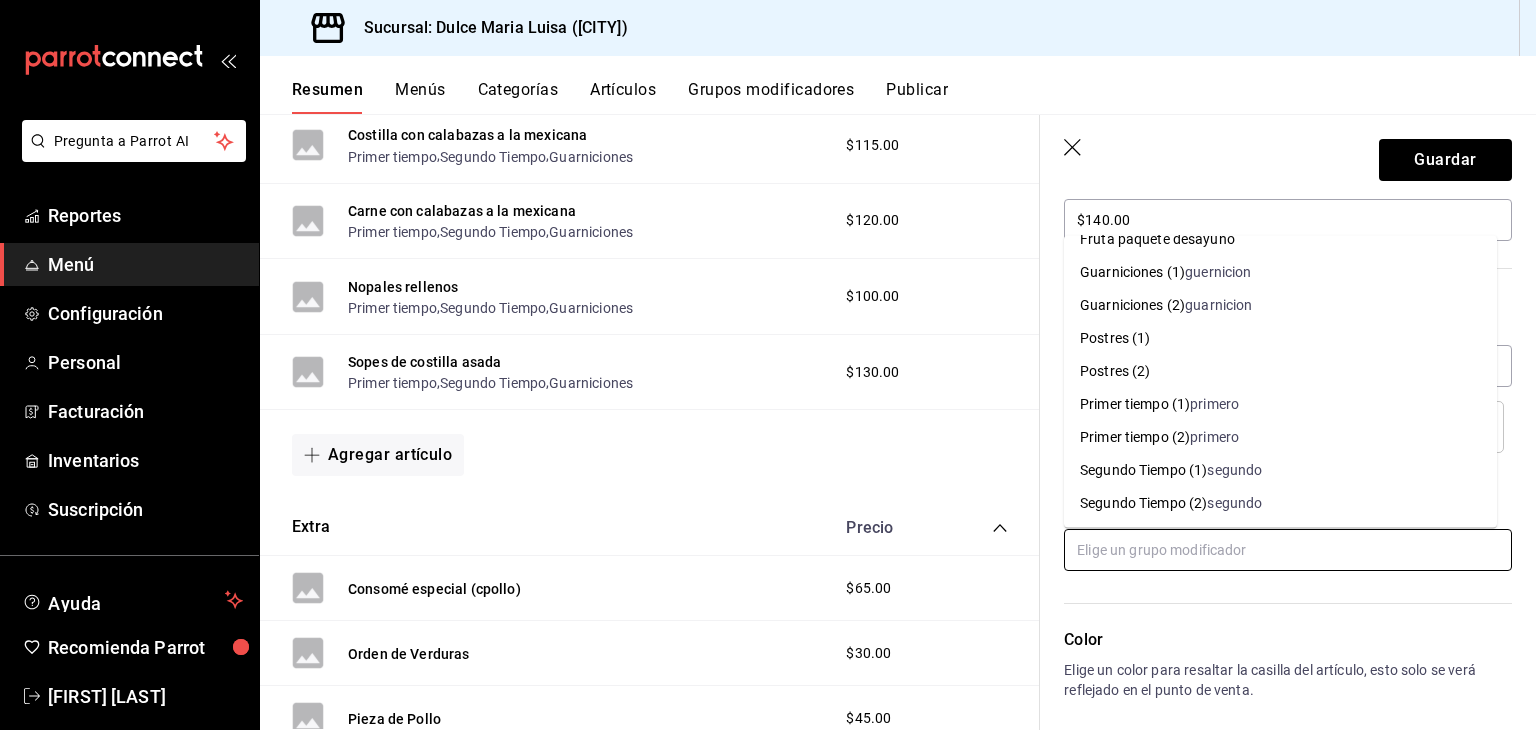 click on "Primer tiempo (1)" at bounding box center (1135, 404) 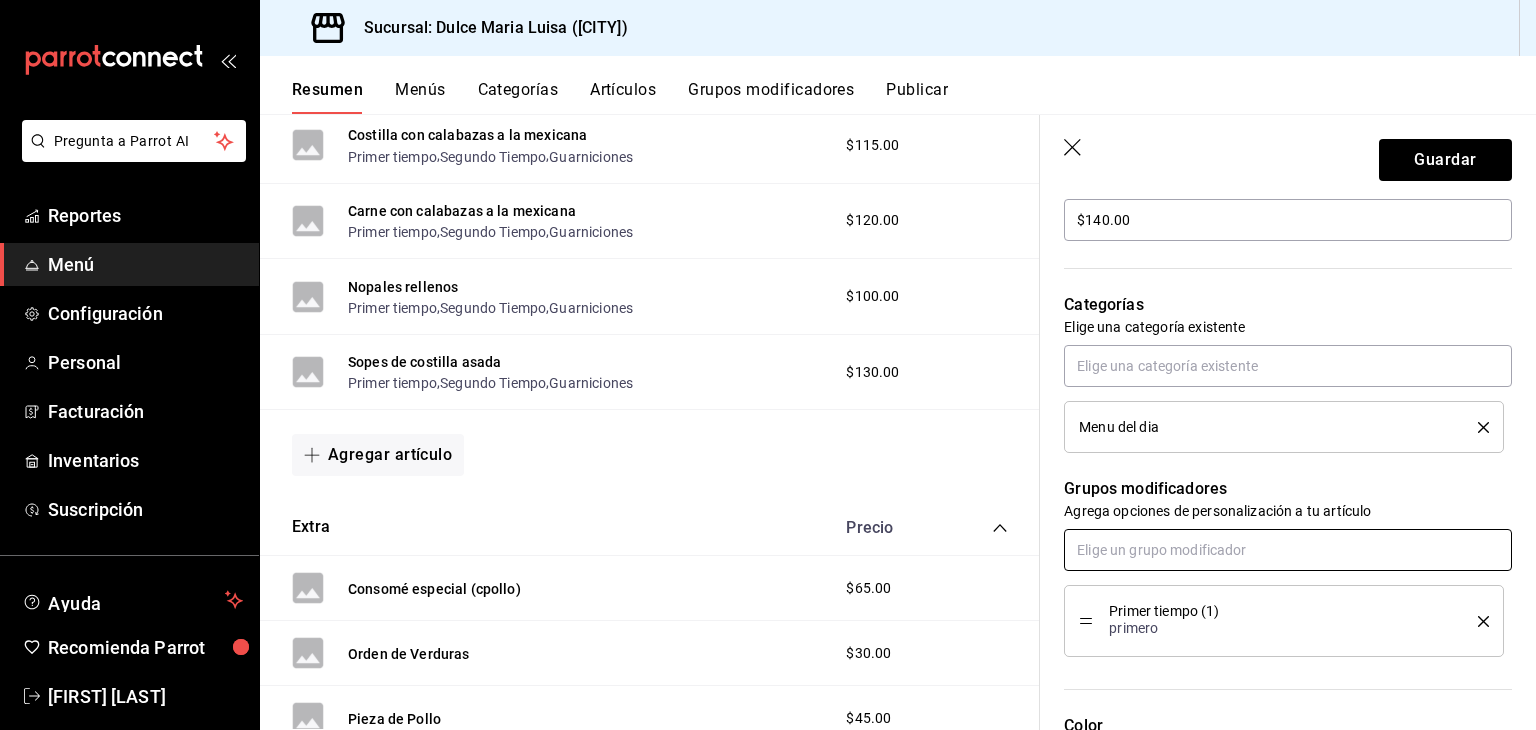 click at bounding box center [1288, 550] 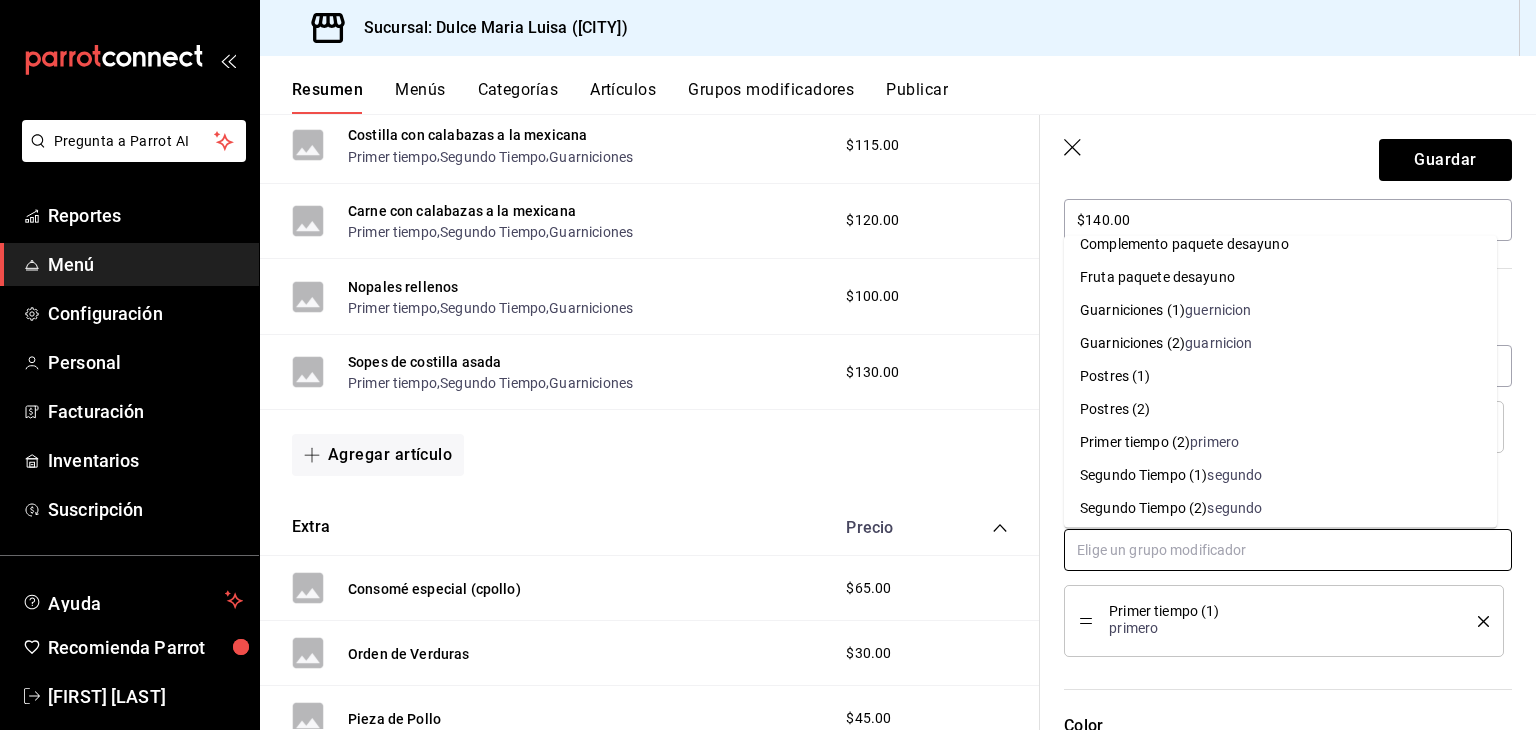 scroll, scrollTop: 87, scrollLeft: 0, axis: vertical 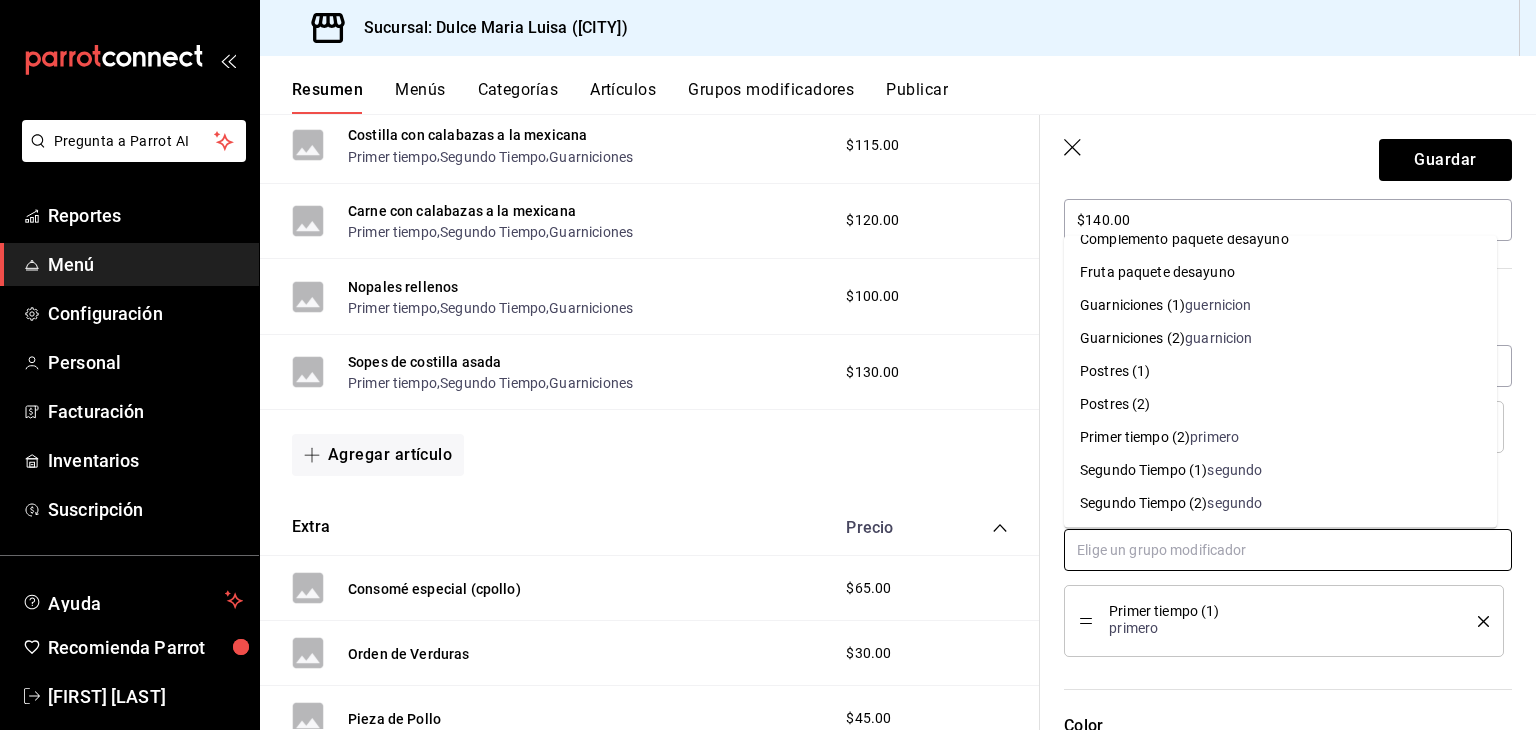 click on "segundo" at bounding box center [1234, 470] 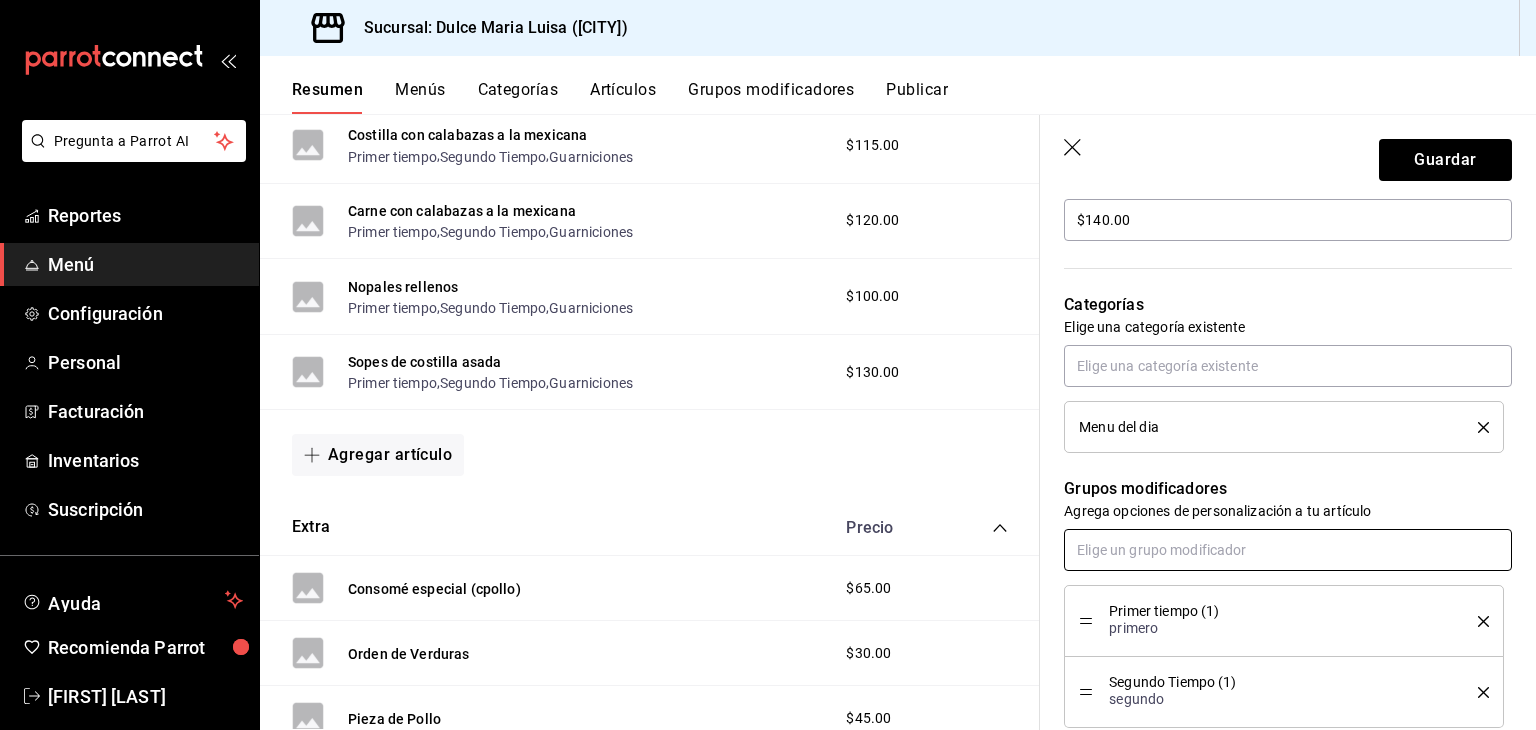 click at bounding box center [1288, 550] 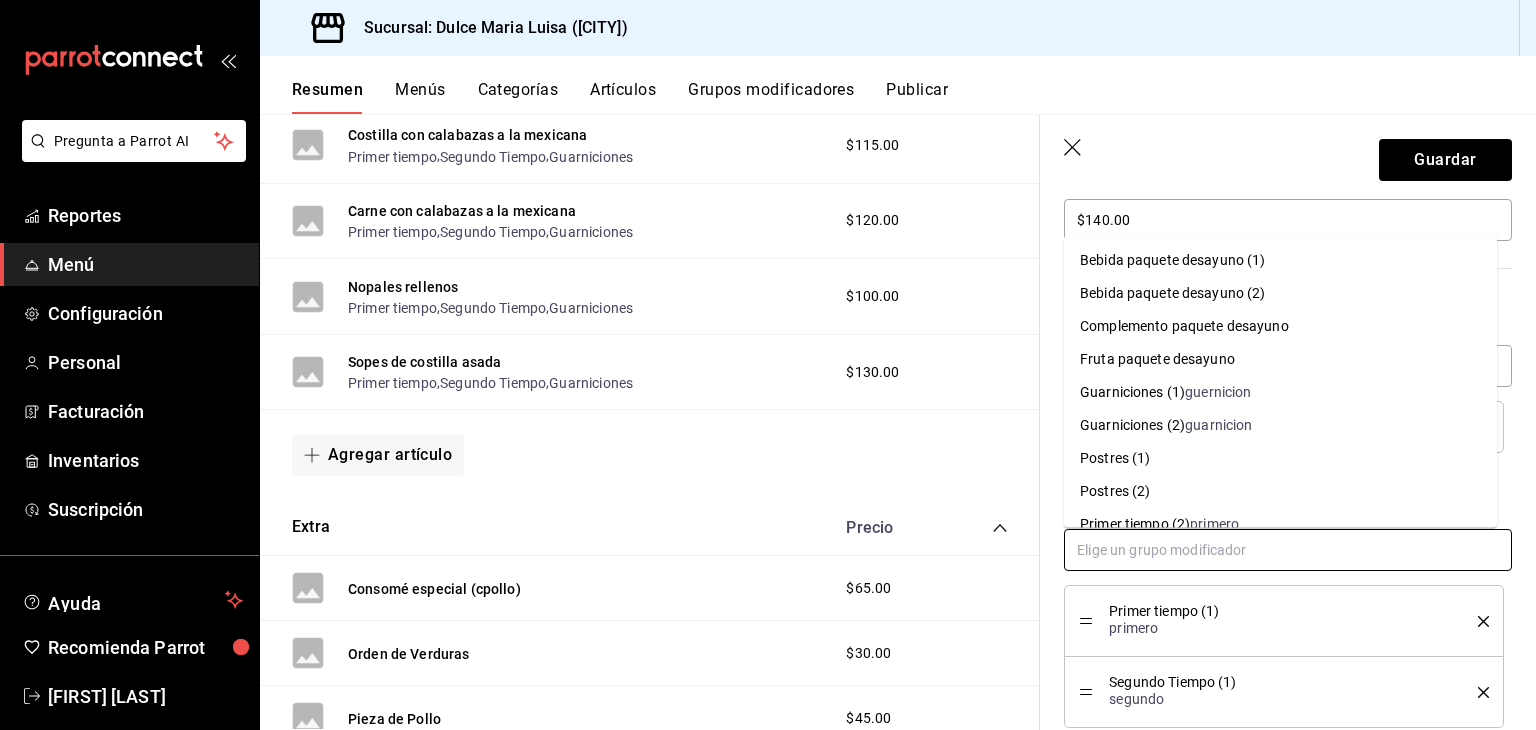 click on "Guarniciones (1) guernicion" at bounding box center (1280, 392) 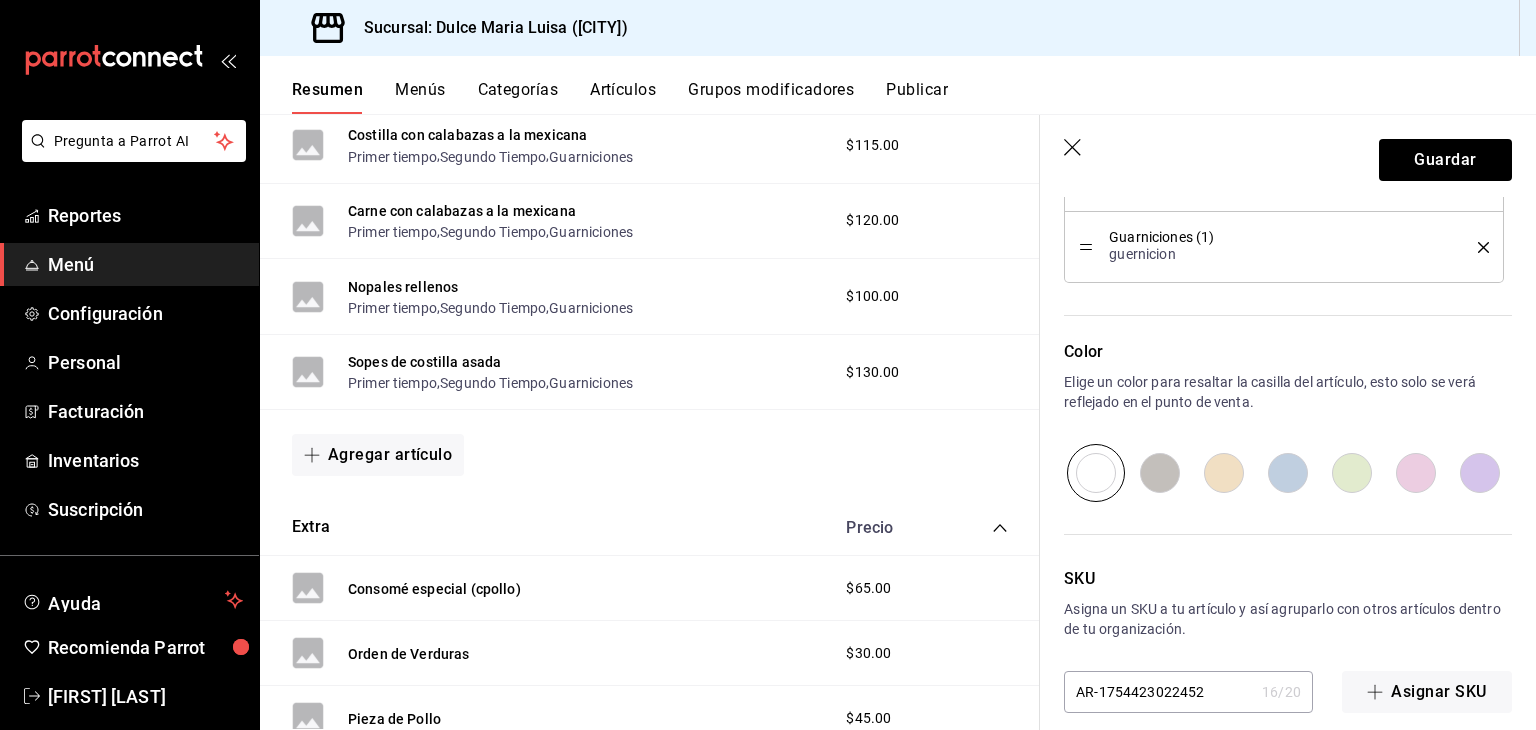 scroll, scrollTop: 1161, scrollLeft: 0, axis: vertical 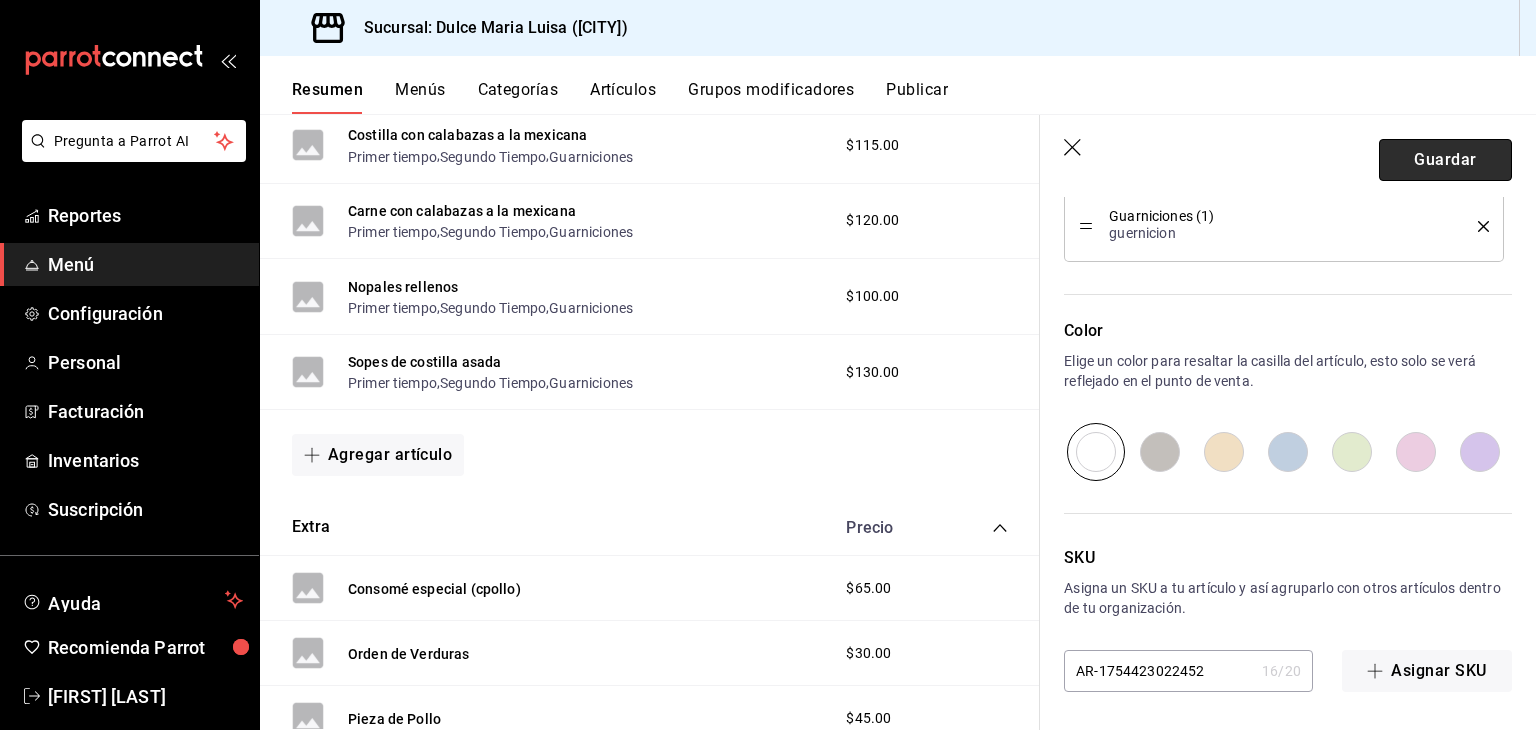 click on "Guardar" at bounding box center (1445, 160) 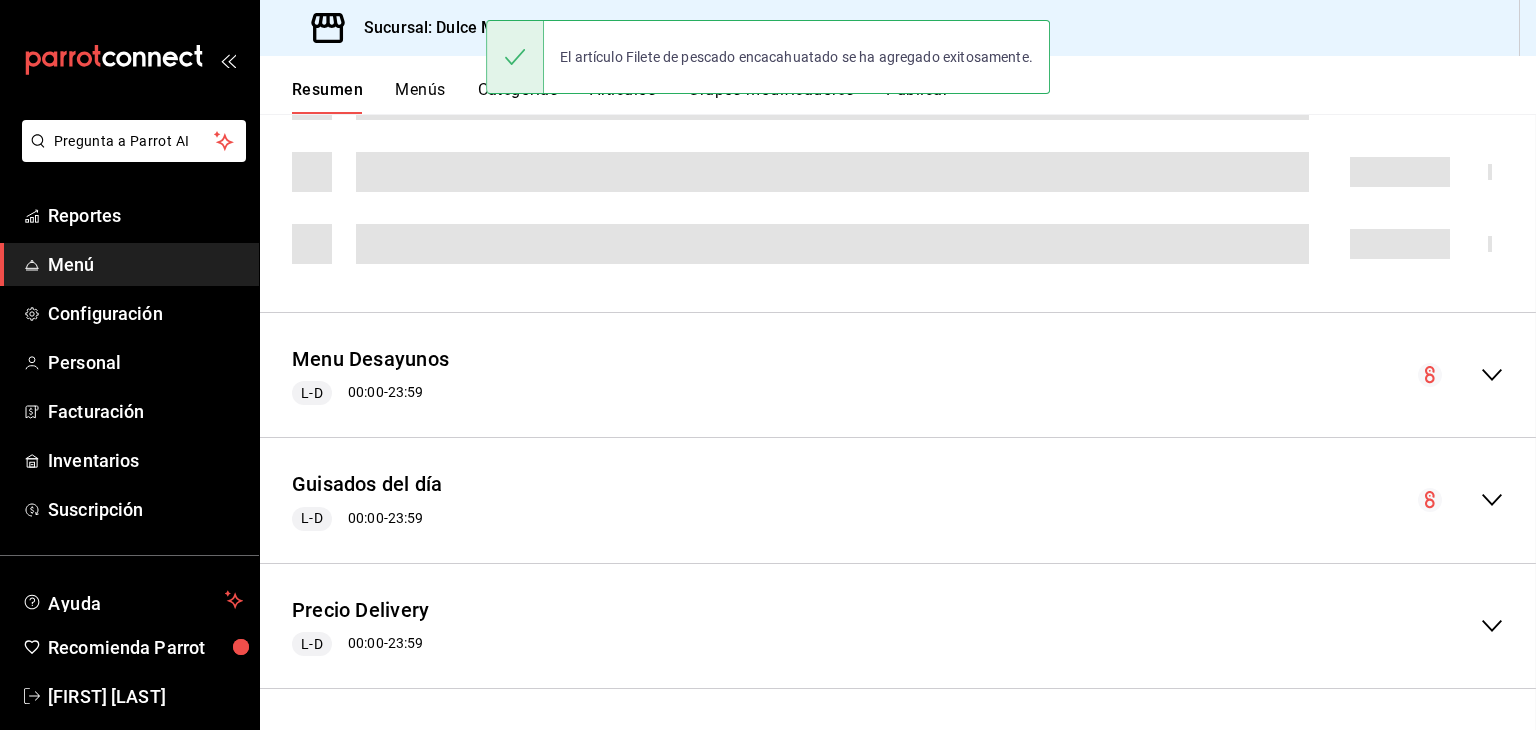 scroll, scrollTop: 0, scrollLeft: 0, axis: both 